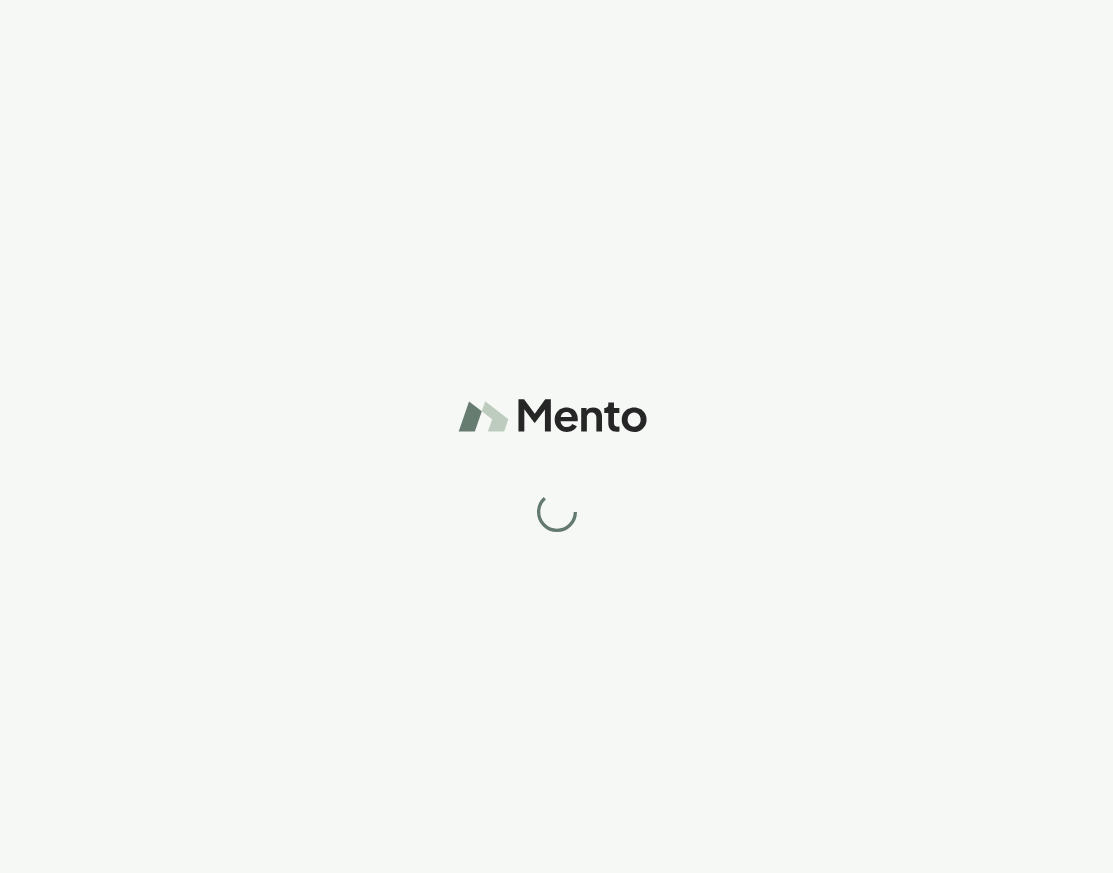 scroll, scrollTop: 0, scrollLeft: 0, axis: both 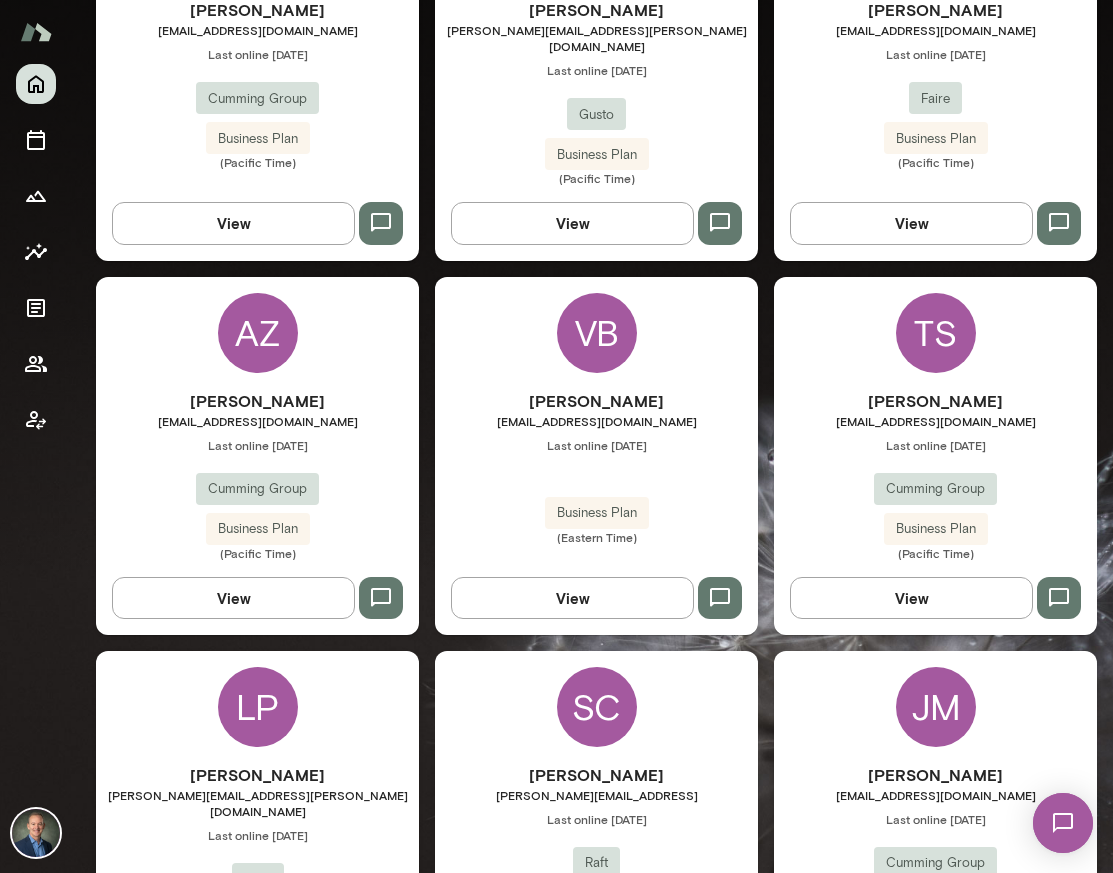 click on "[PERSON_NAME] [EMAIL_ADDRESS][DOMAIN_NAME] Last online [DATE] Cumming Group Business Plan (Pacific Time)" at bounding box center (935, 475) 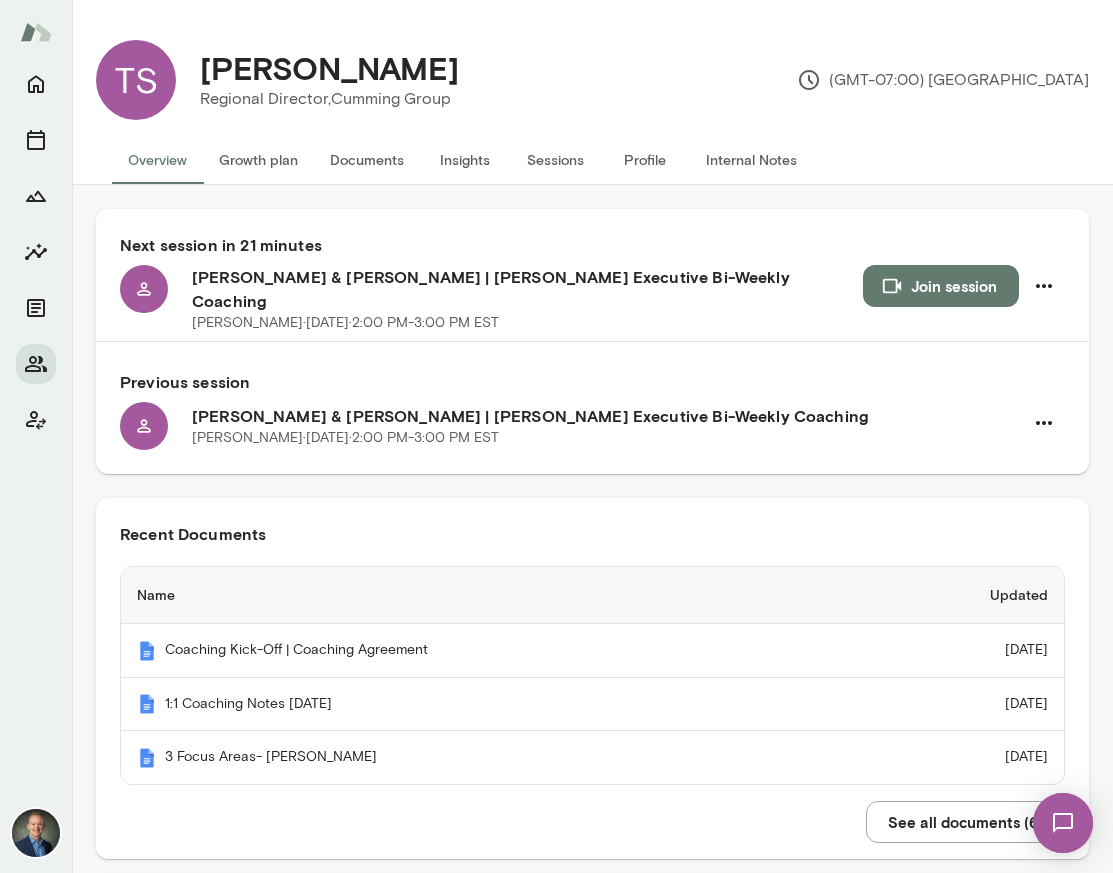 click on "Insights" at bounding box center [465, 160] 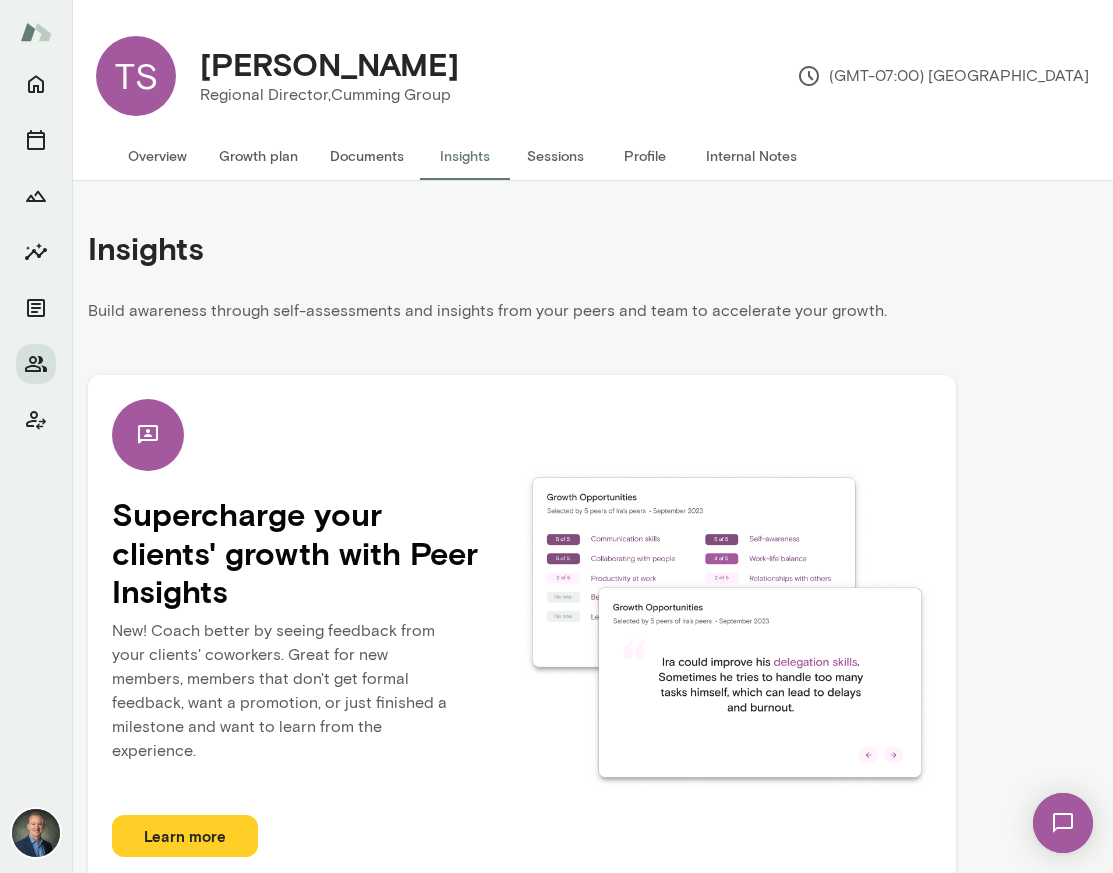 scroll, scrollTop: 0, scrollLeft: 0, axis: both 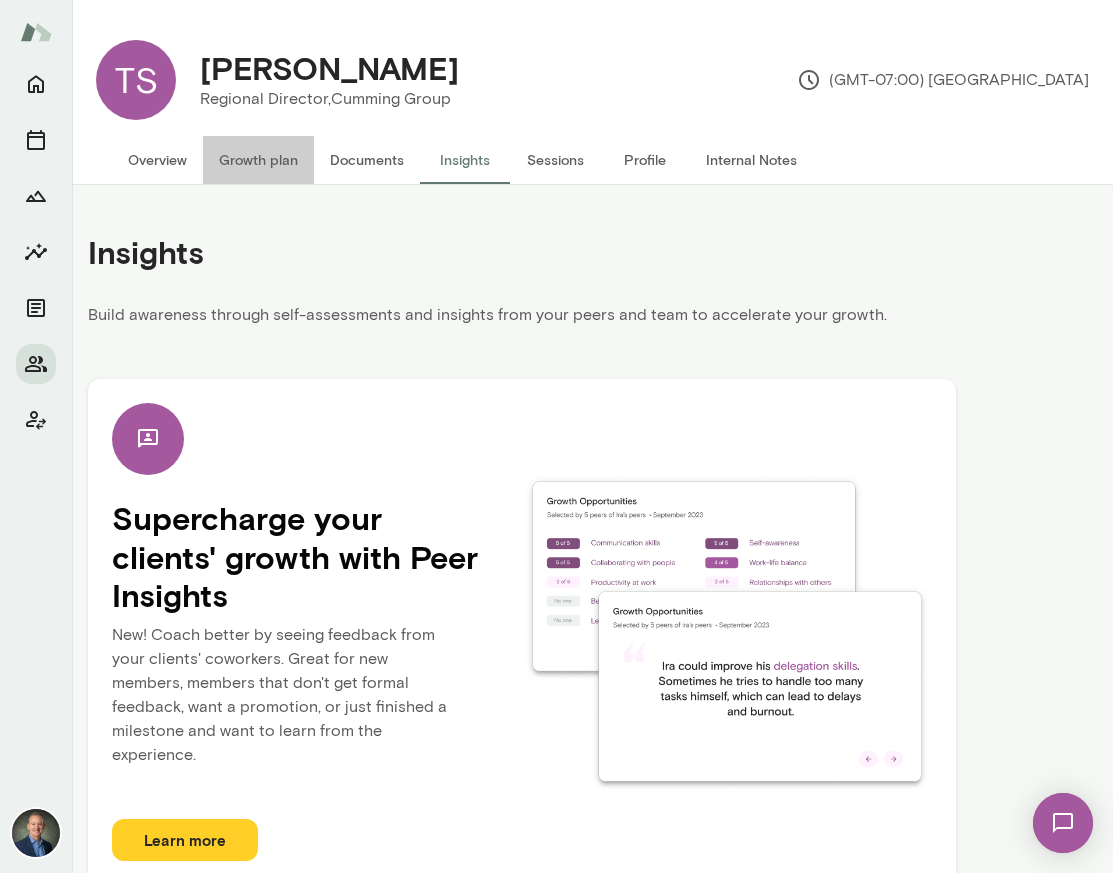 click on "Growth plan" at bounding box center (258, 160) 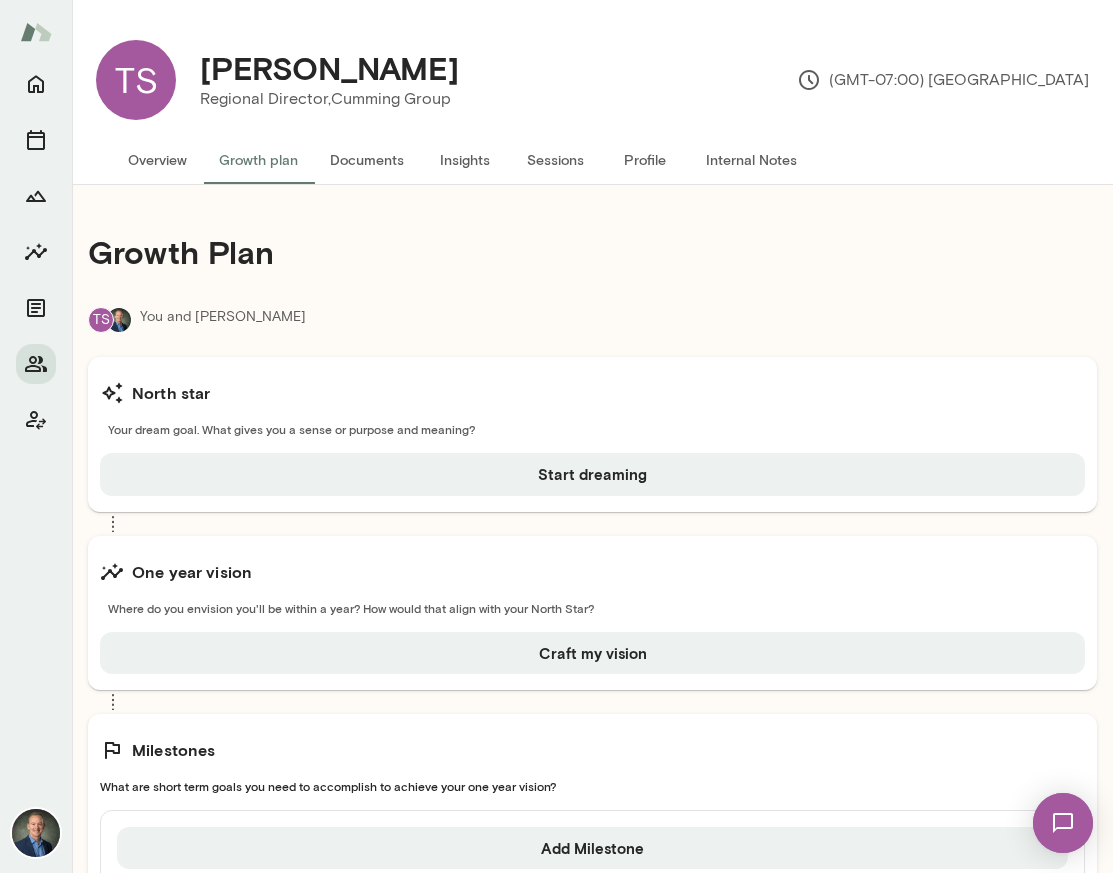 scroll, scrollTop: 1, scrollLeft: 0, axis: vertical 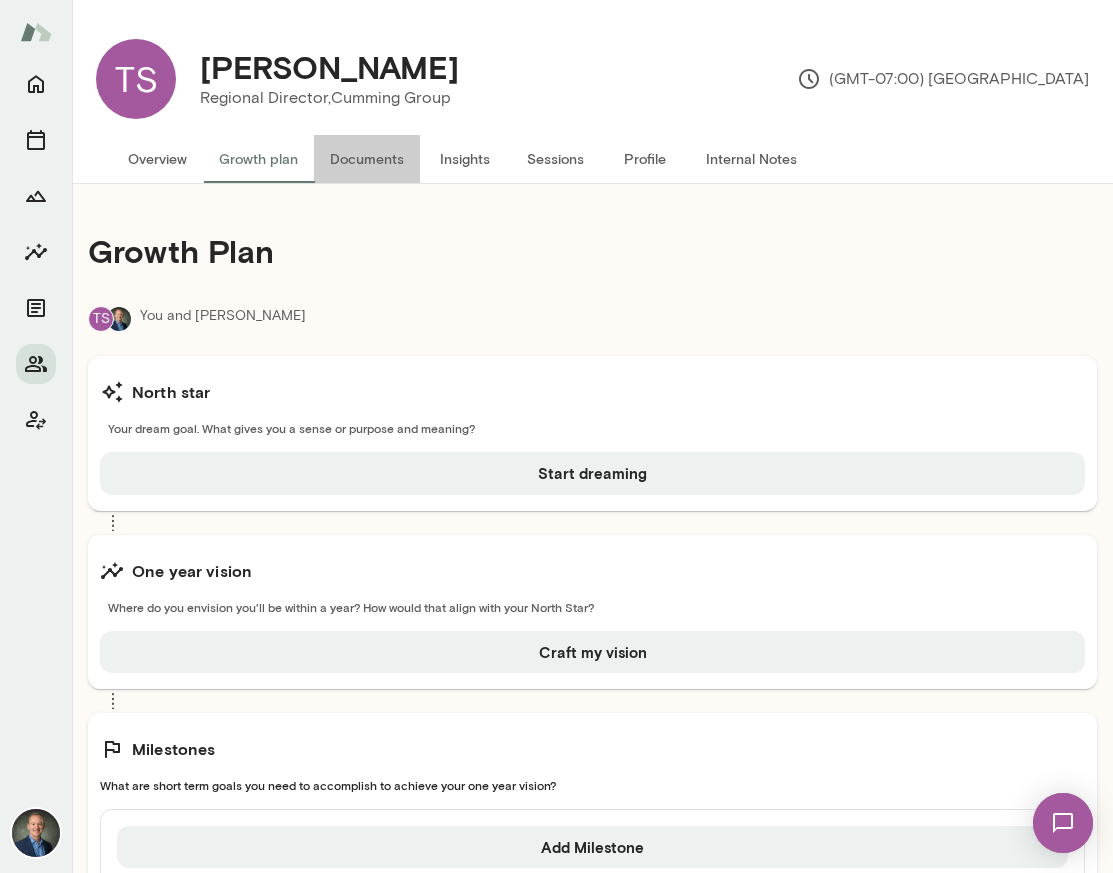 click on "Documents" at bounding box center (367, 159) 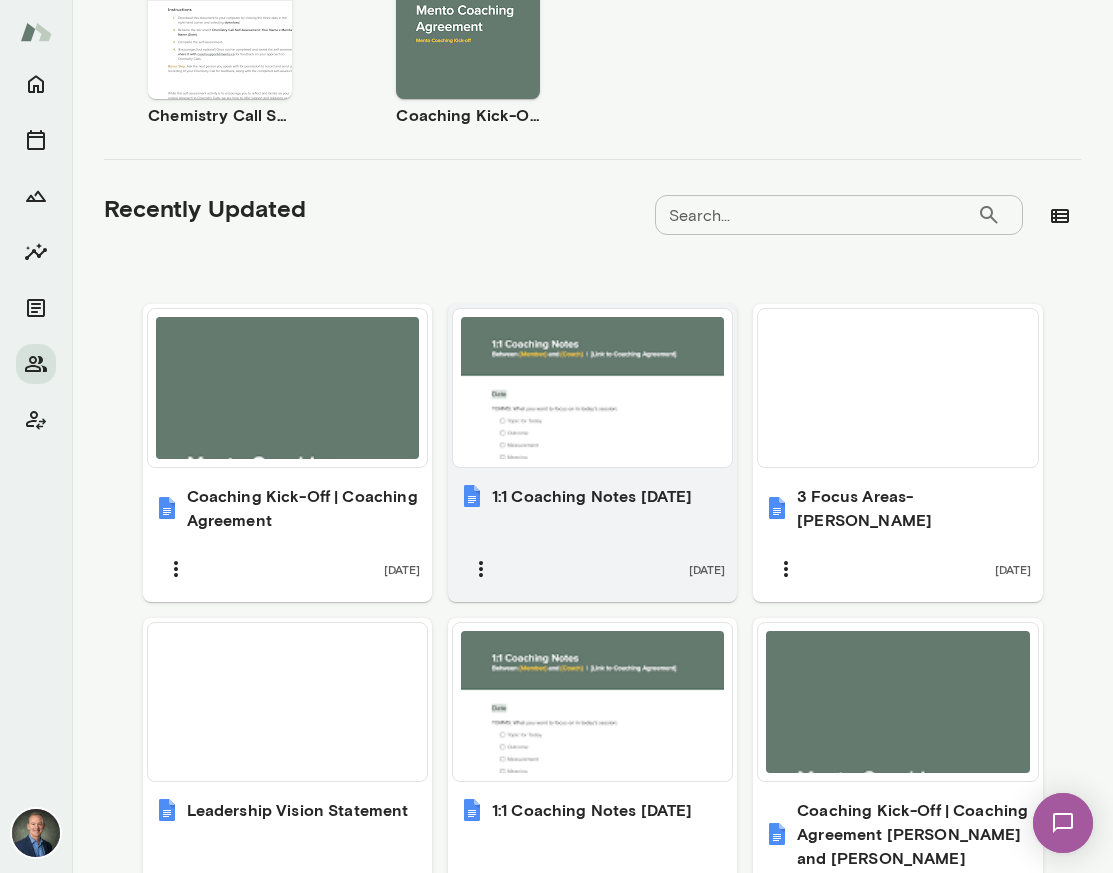 scroll, scrollTop: 716, scrollLeft: 0, axis: vertical 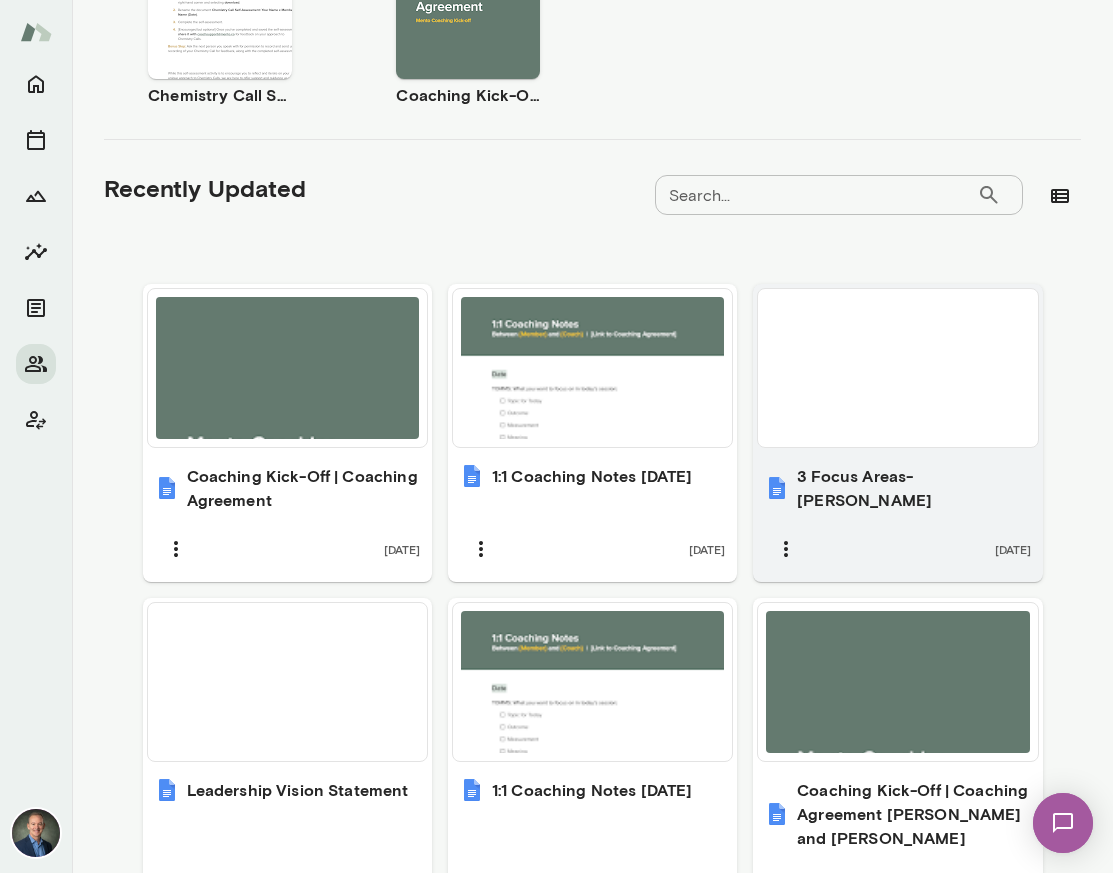 click at bounding box center (897, 368) 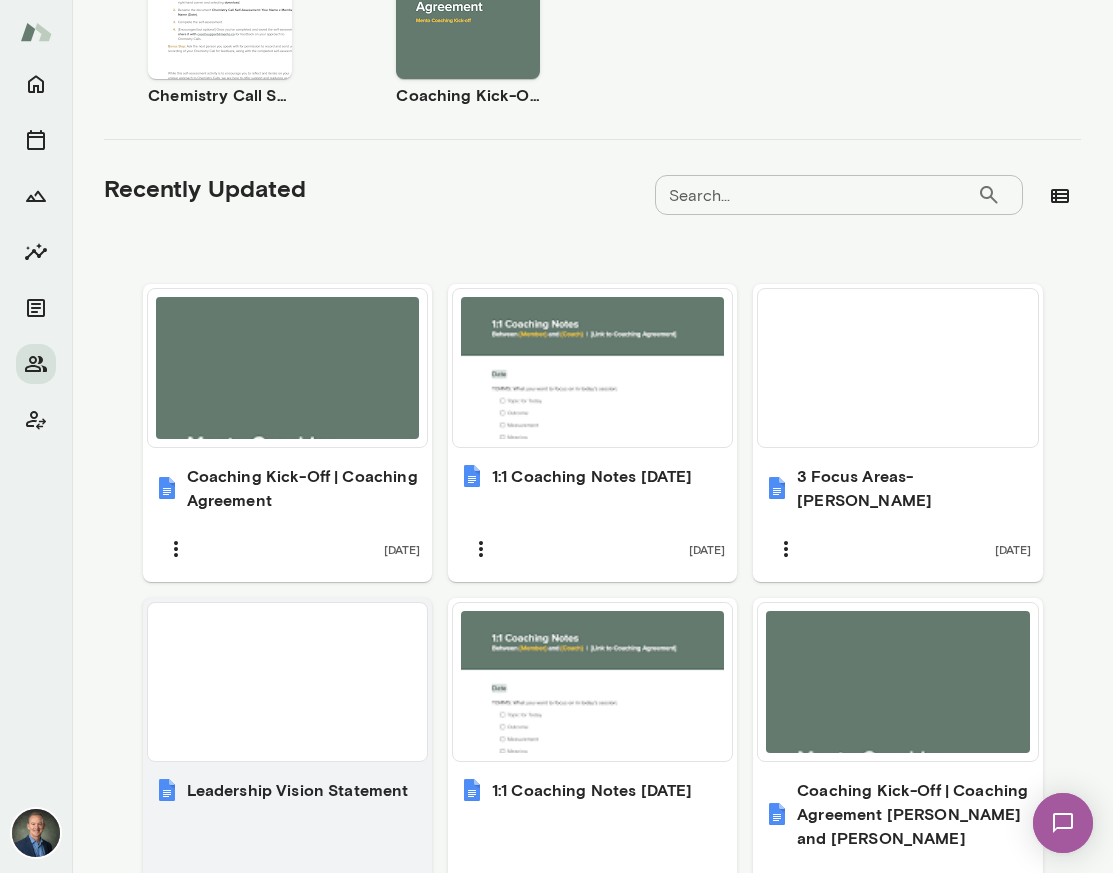 click at bounding box center (287, 682) 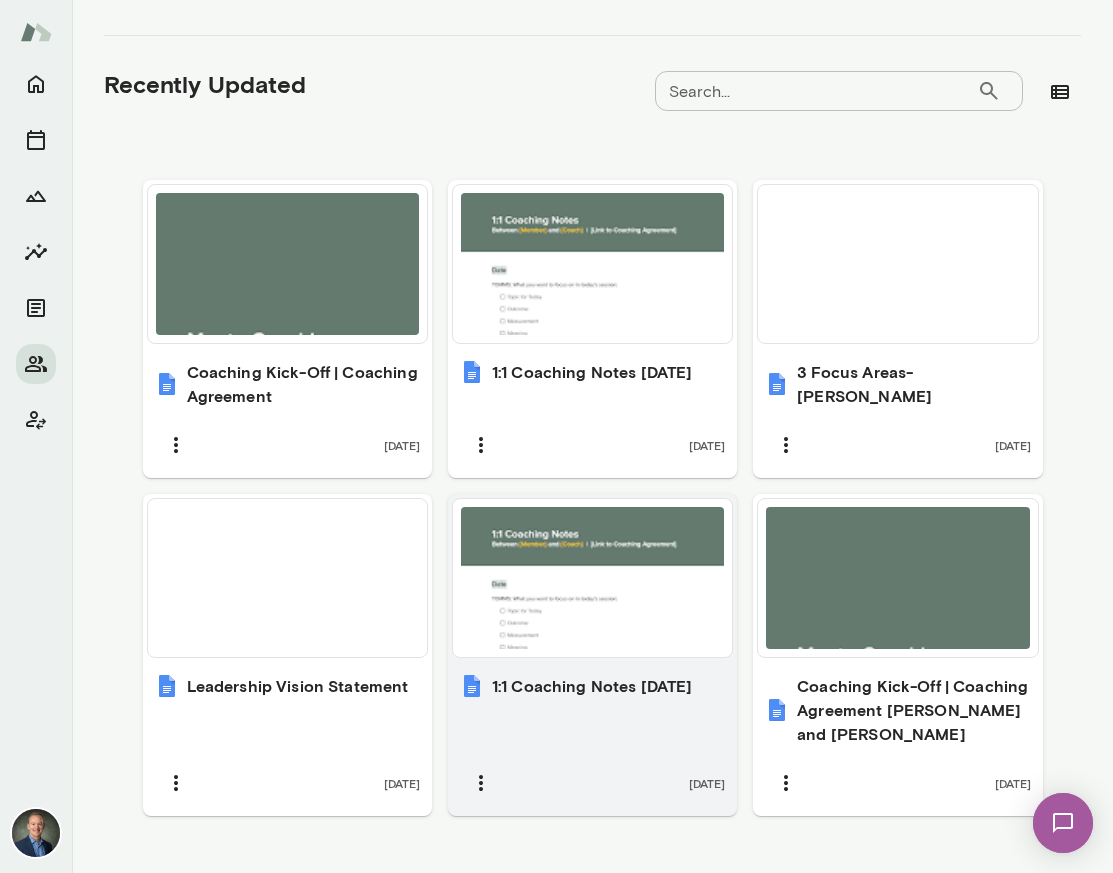 scroll, scrollTop: 763, scrollLeft: 0, axis: vertical 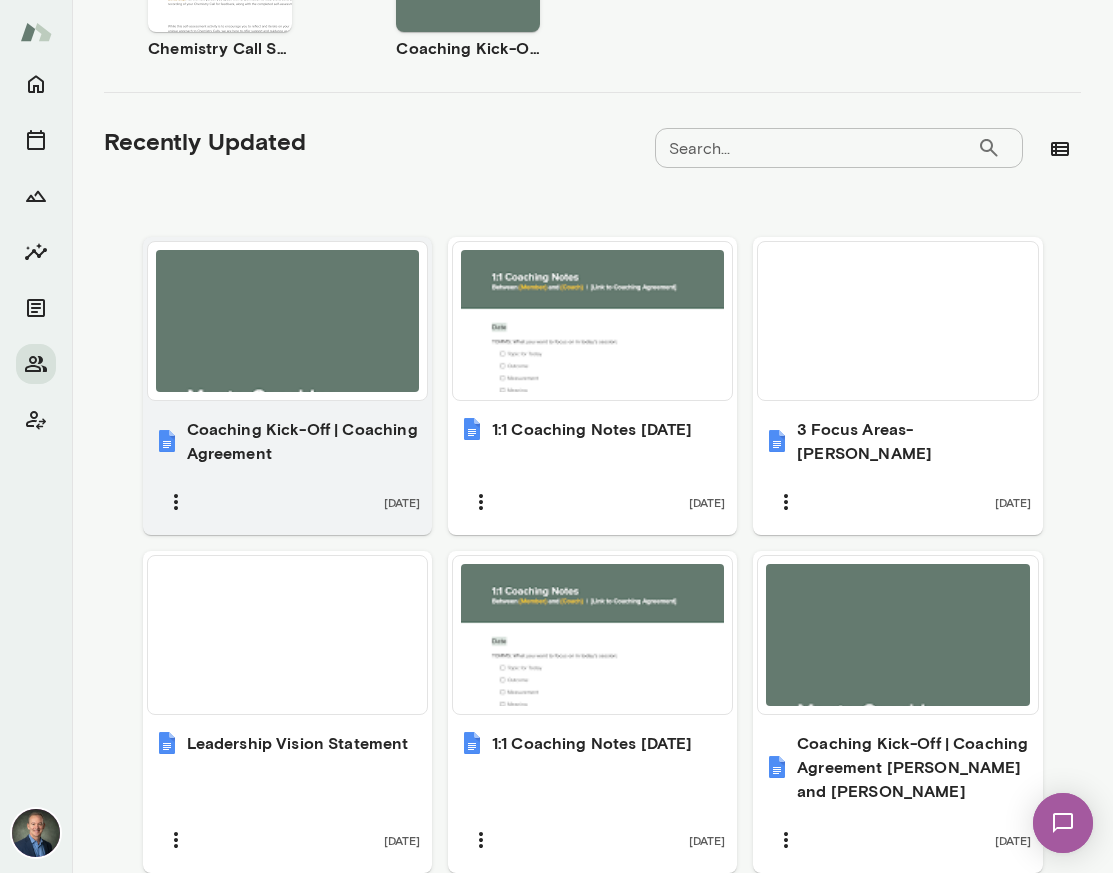 click at bounding box center [287, 321] 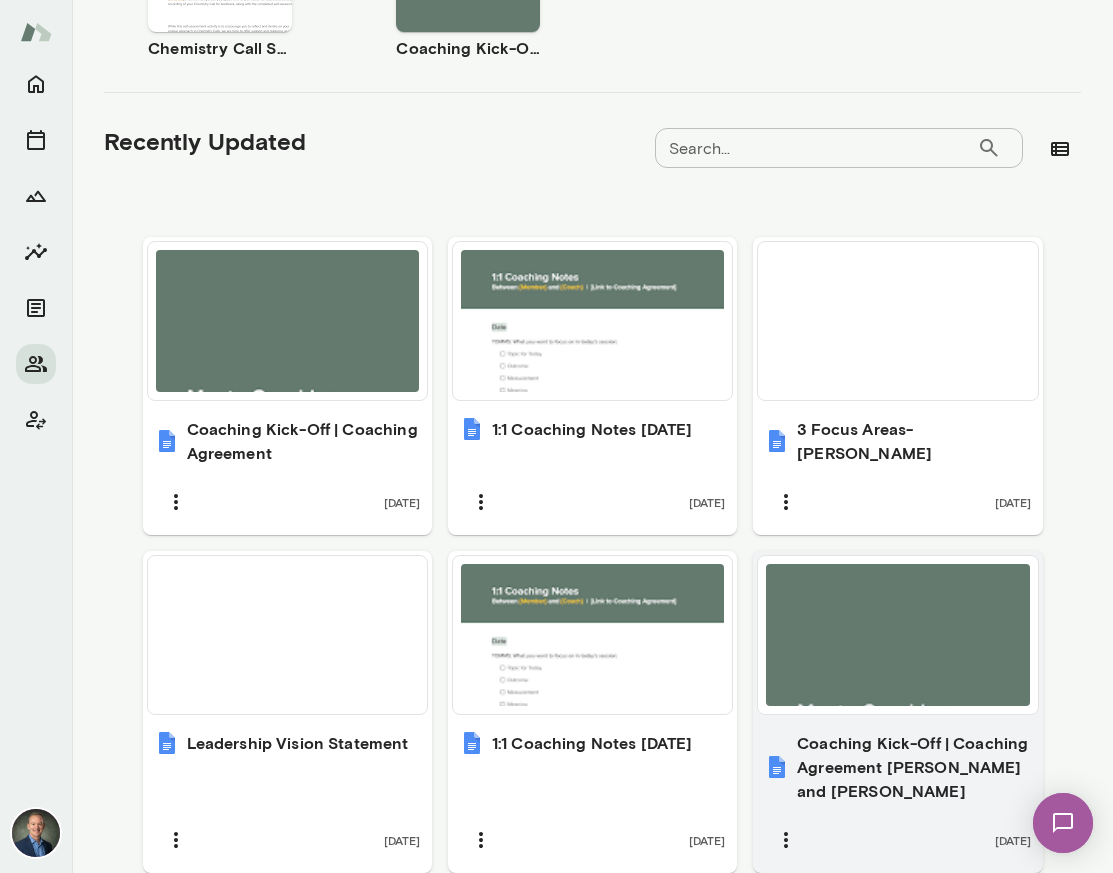 click at bounding box center (897, 635) 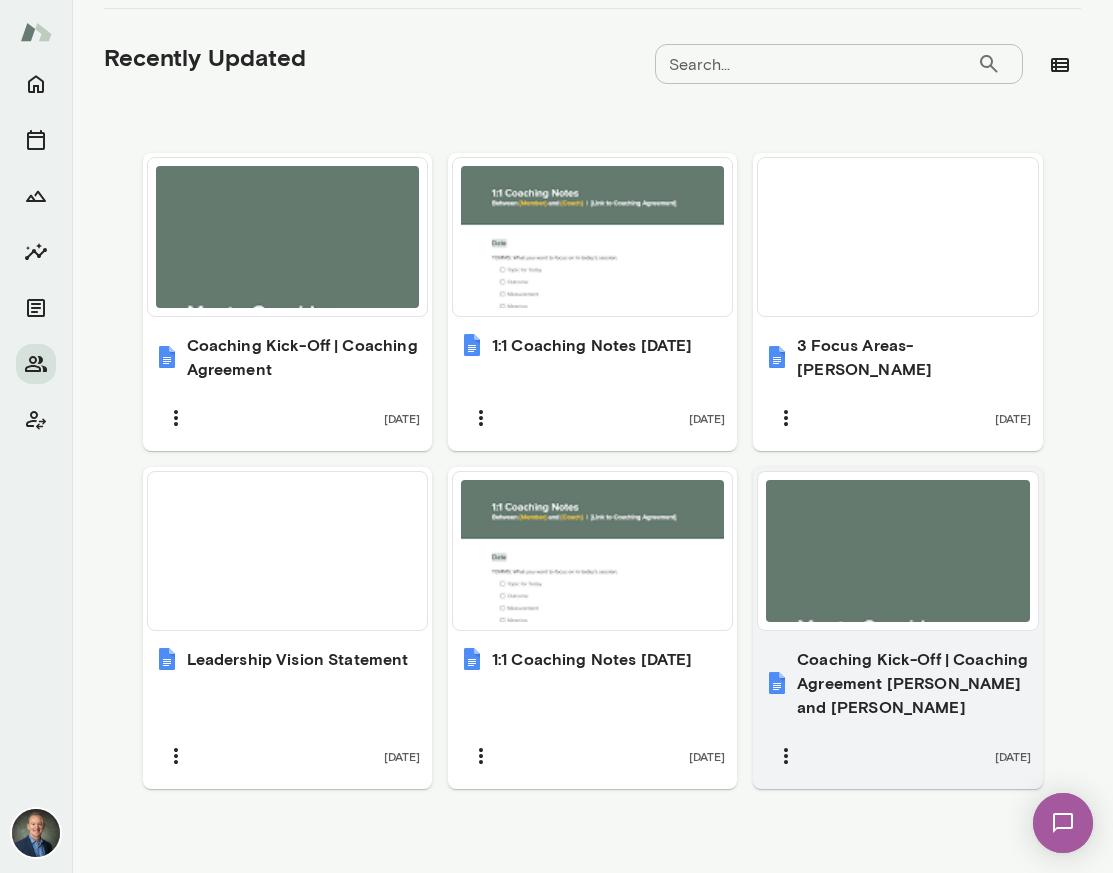 scroll, scrollTop: 859, scrollLeft: 0, axis: vertical 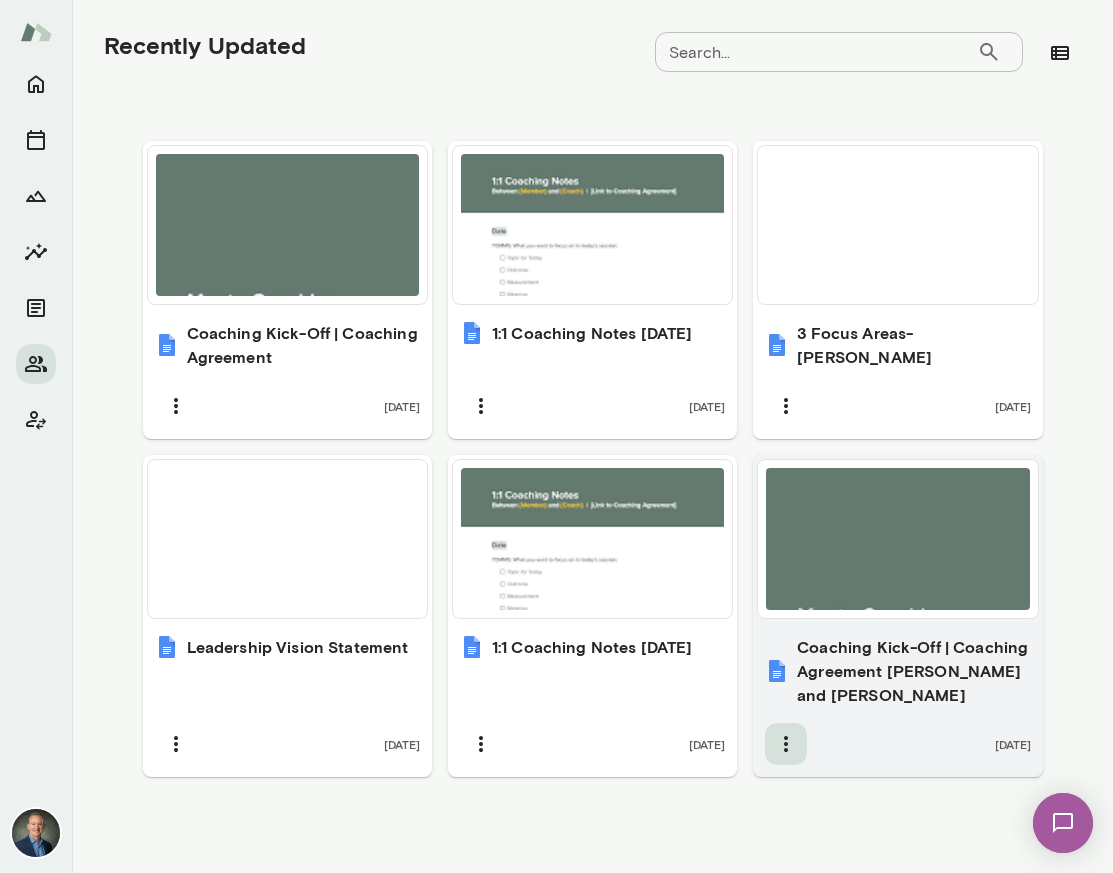 click 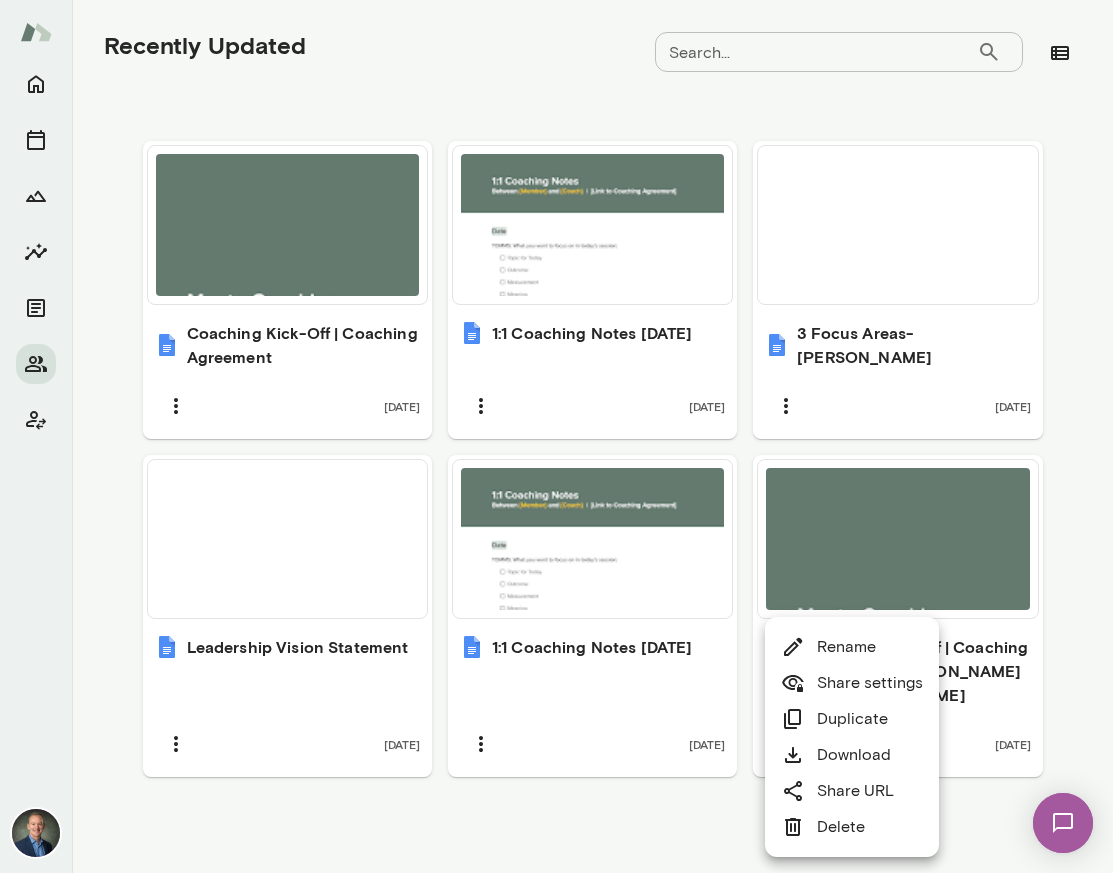 click on "Delete" at bounding box center (823, 827) 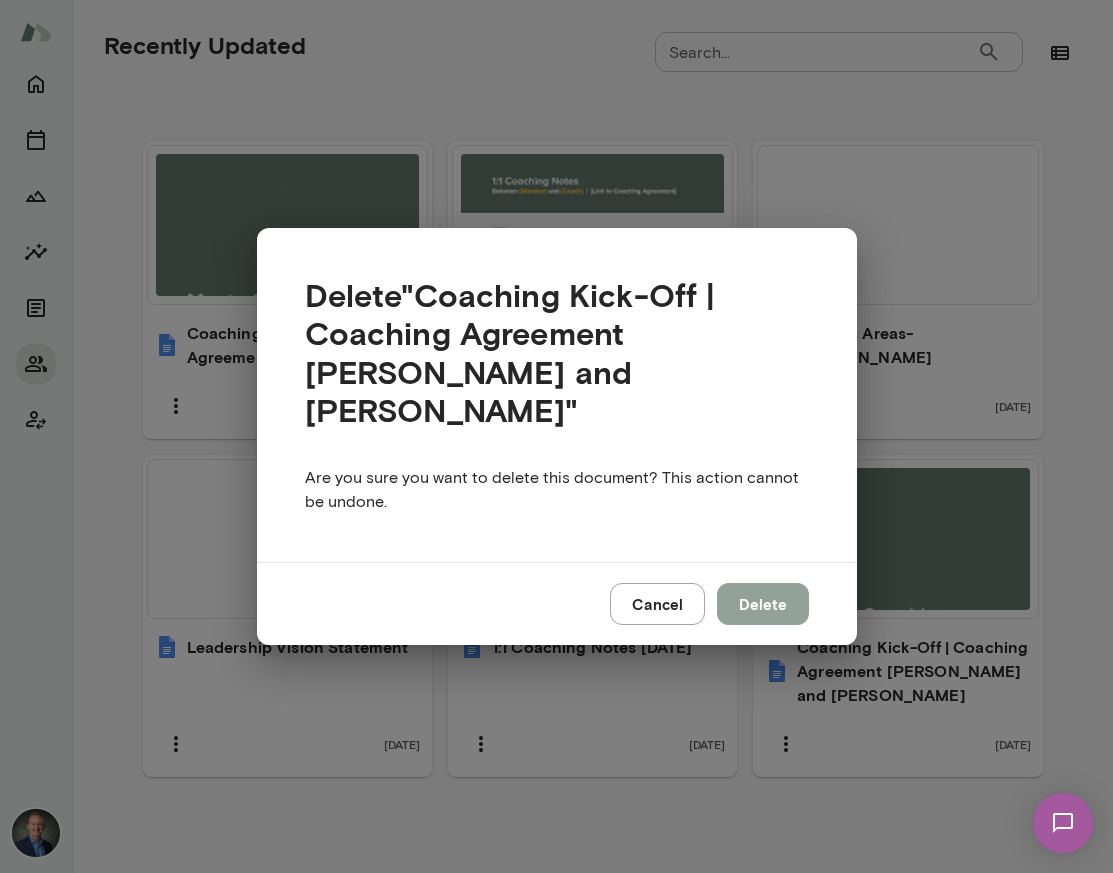 click on "Delete" at bounding box center [763, 604] 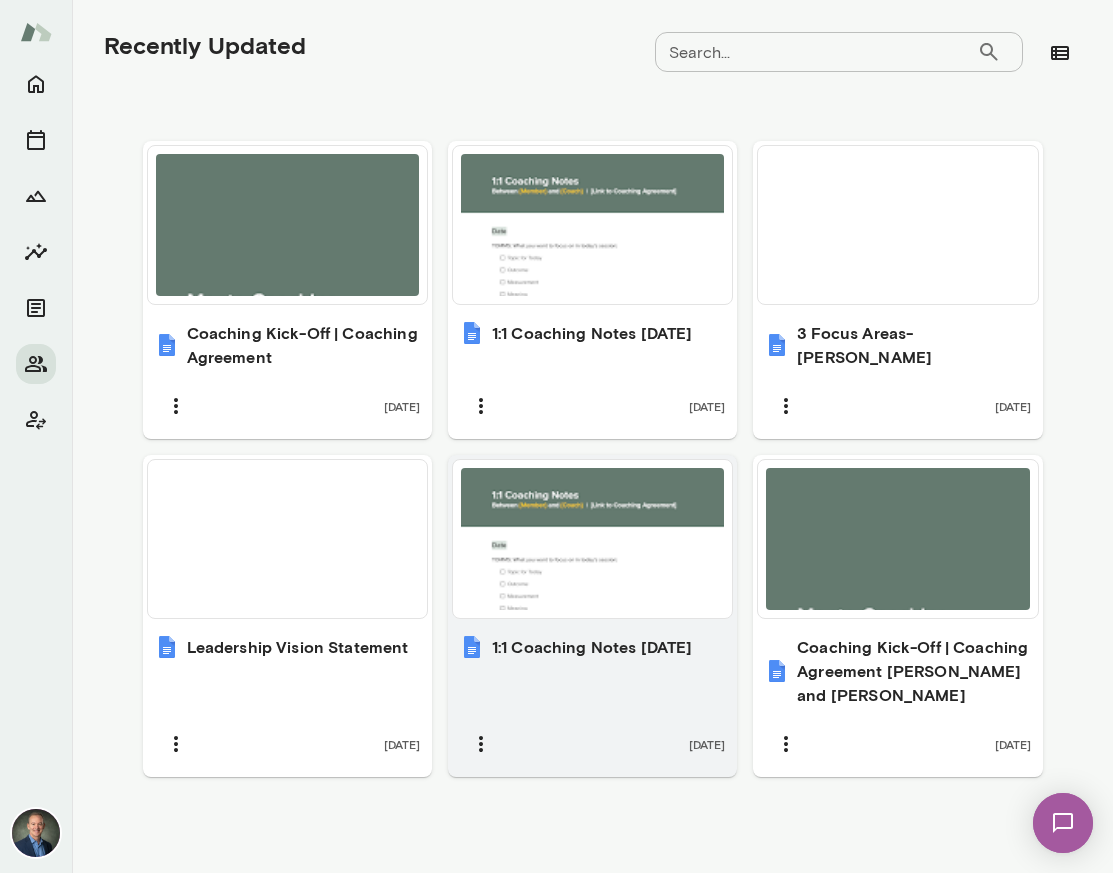 scroll, scrollTop: 835, scrollLeft: 0, axis: vertical 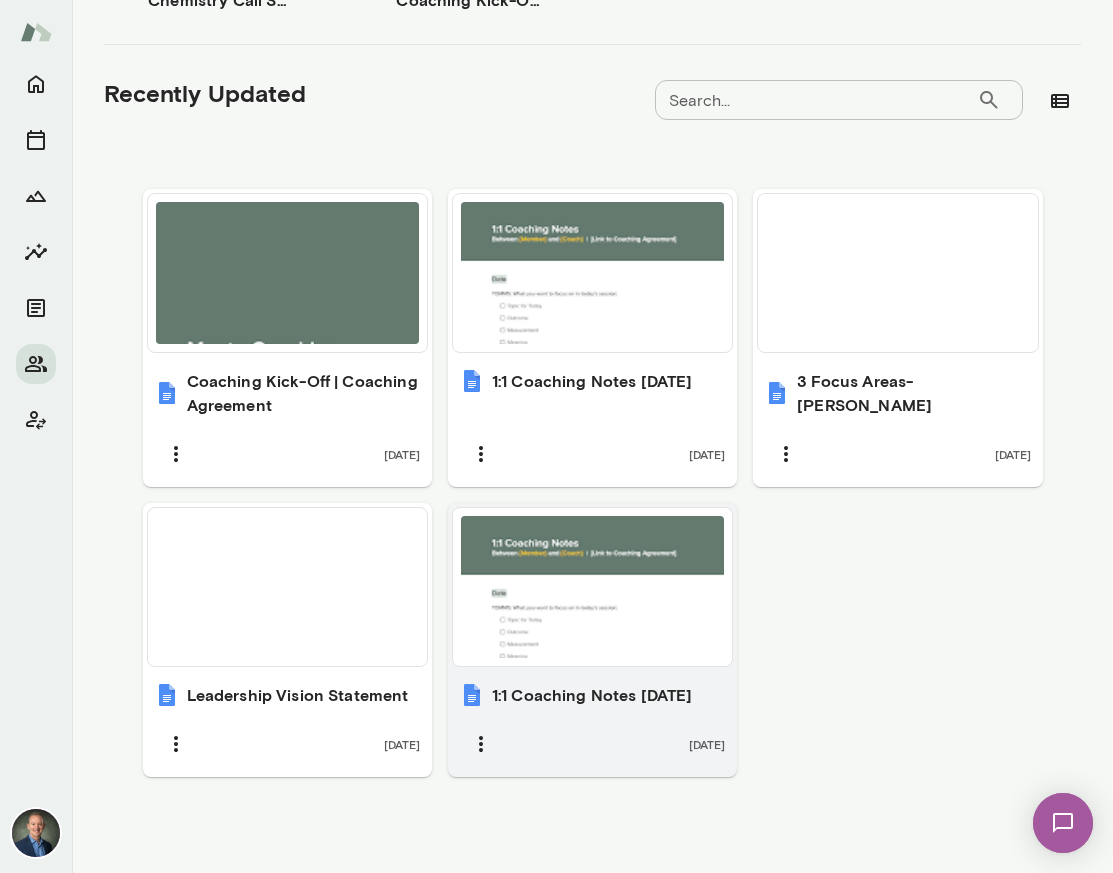 click at bounding box center [592, 587] 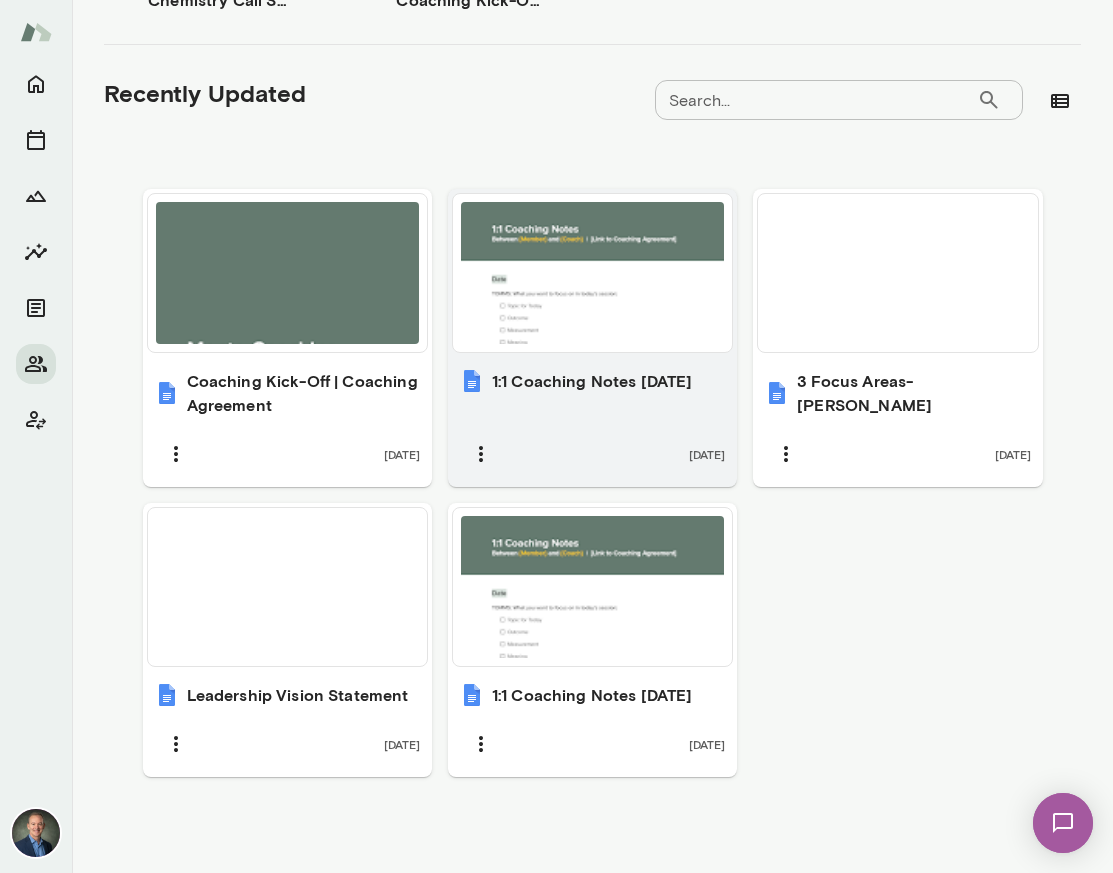 click on "1:1 Coaching Notes June 26, 2025 14 days ago" at bounding box center [592, 422] 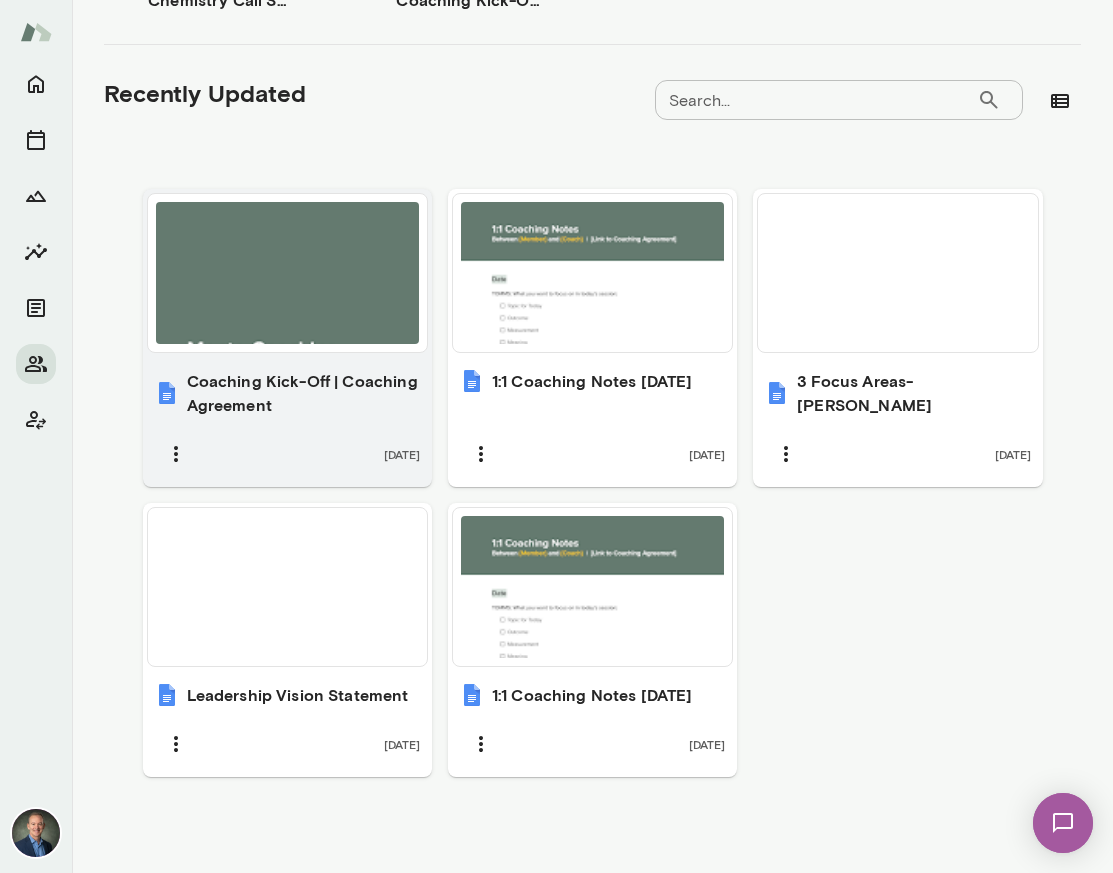scroll, scrollTop: 0, scrollLeft: 0, axis: both 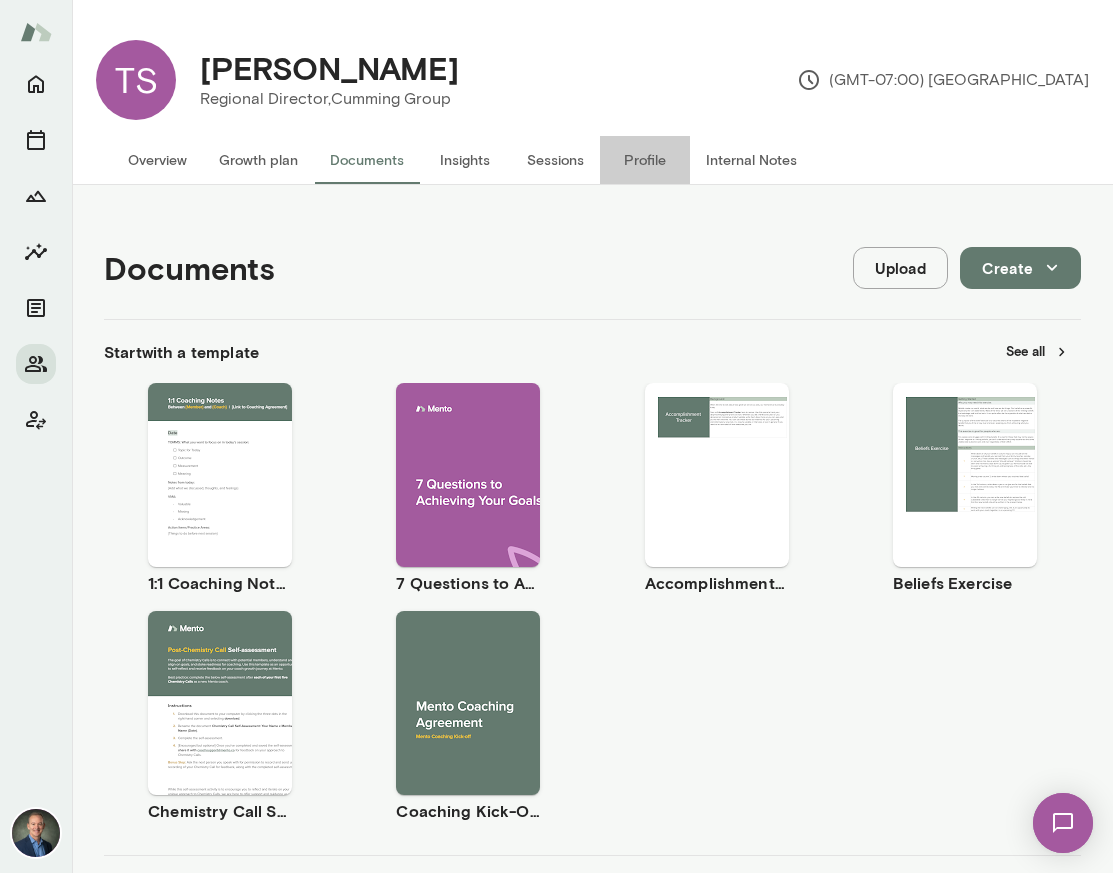 click on "Profile" at bounding box center (645, 160) 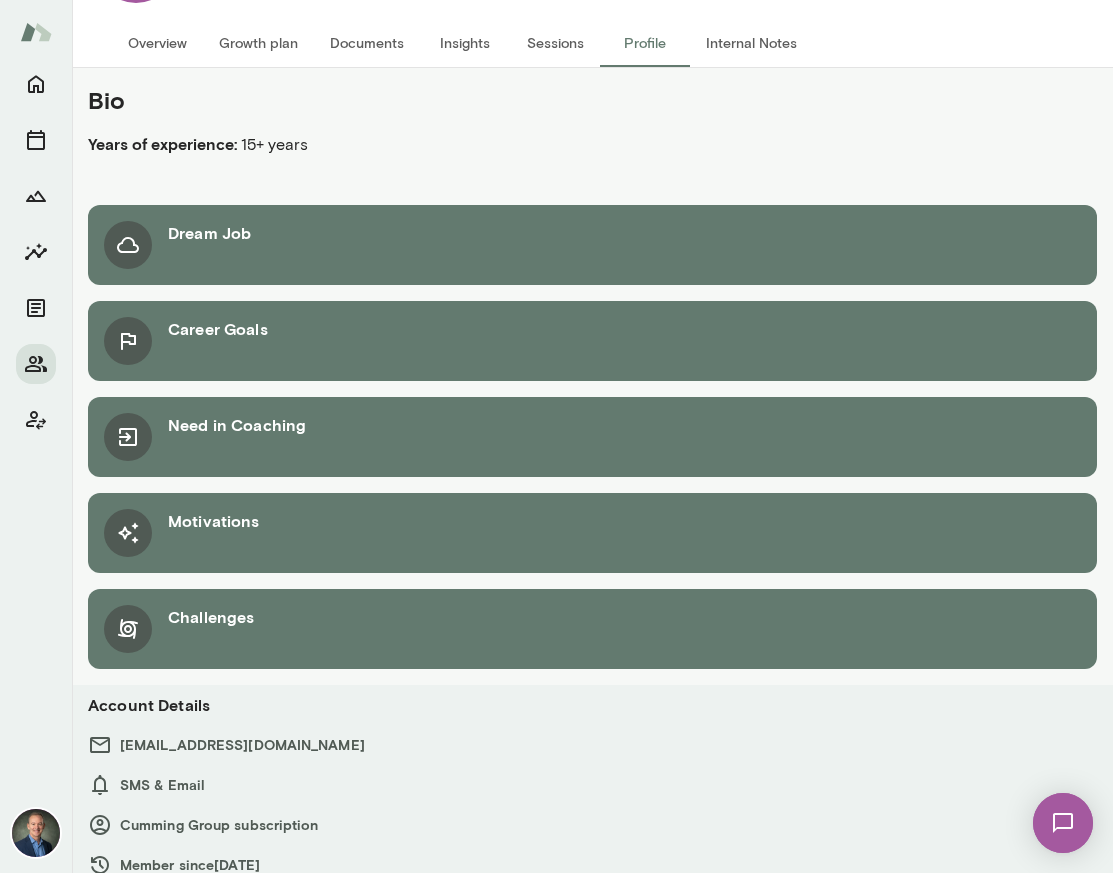 scroll, scrollTop: 136, scrollLeft: 0, axis: vertical 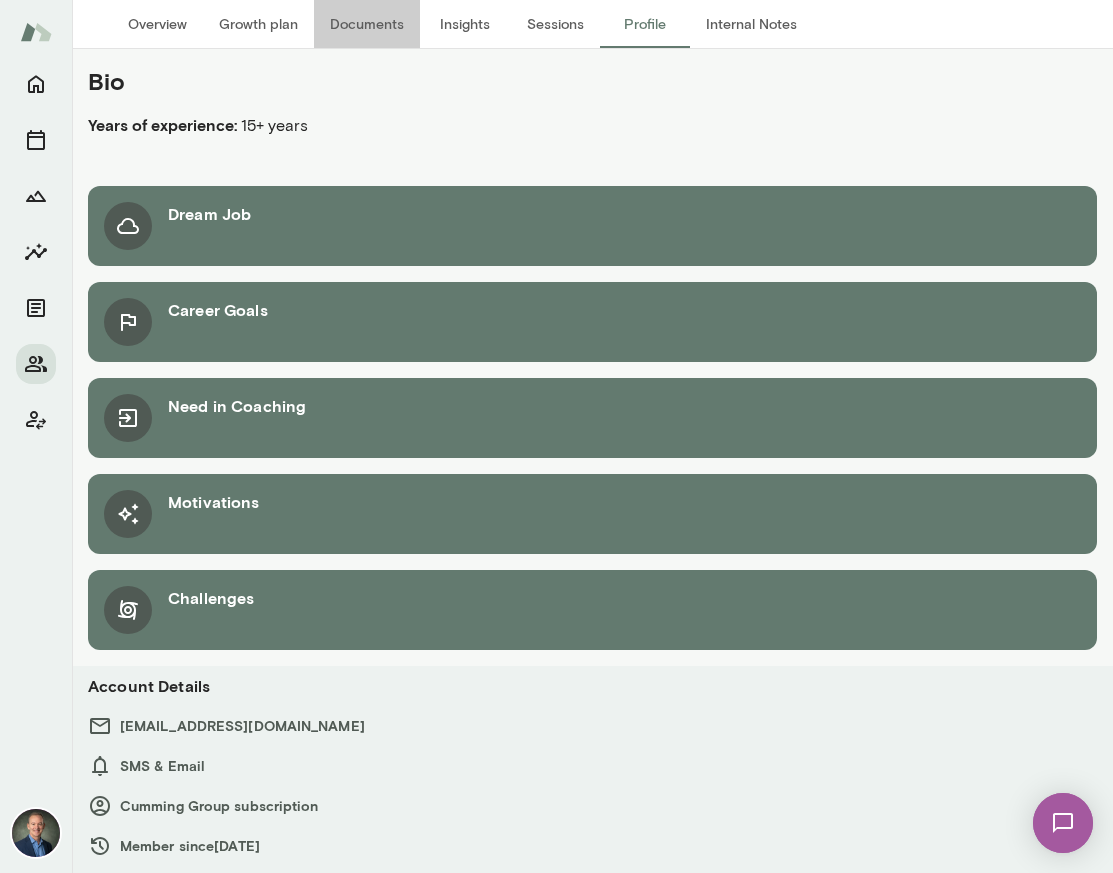 click on "Documents" at bounding box center (367, 24) 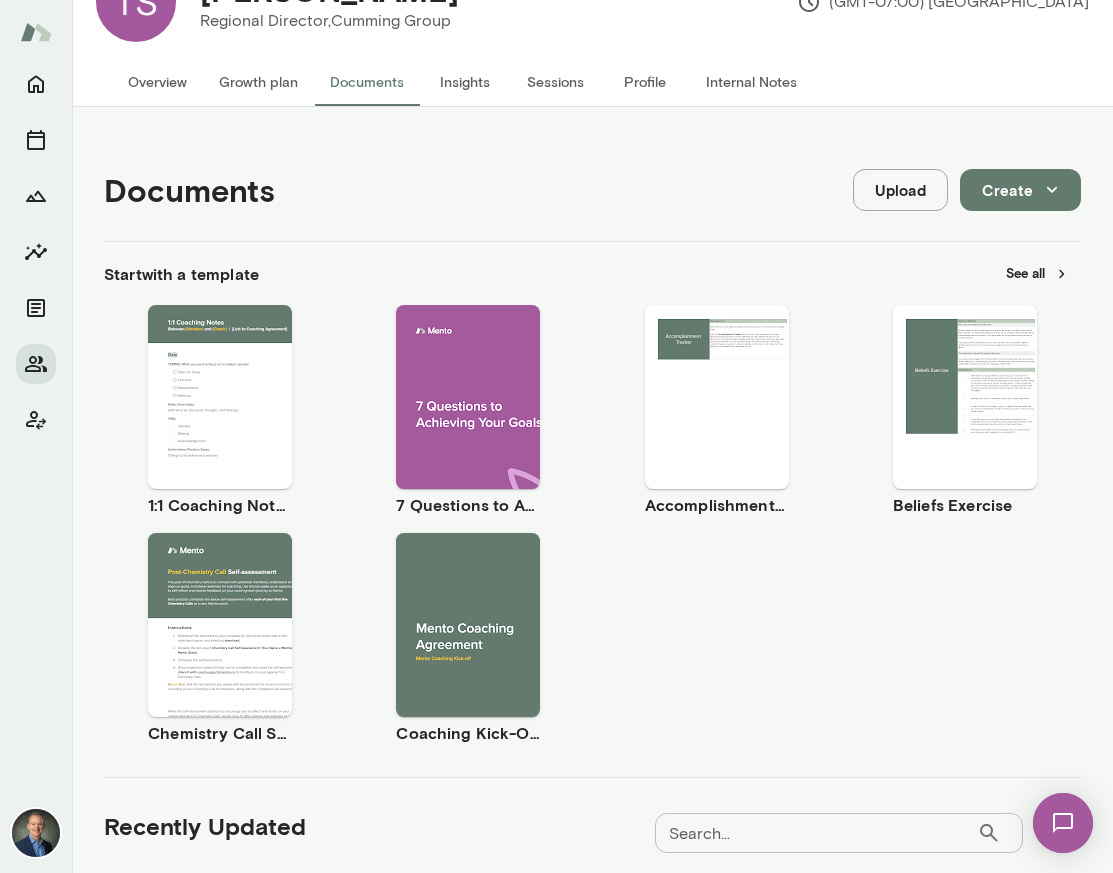 scroll, scrollTop: 0, scrollLeft: 0, axis: both 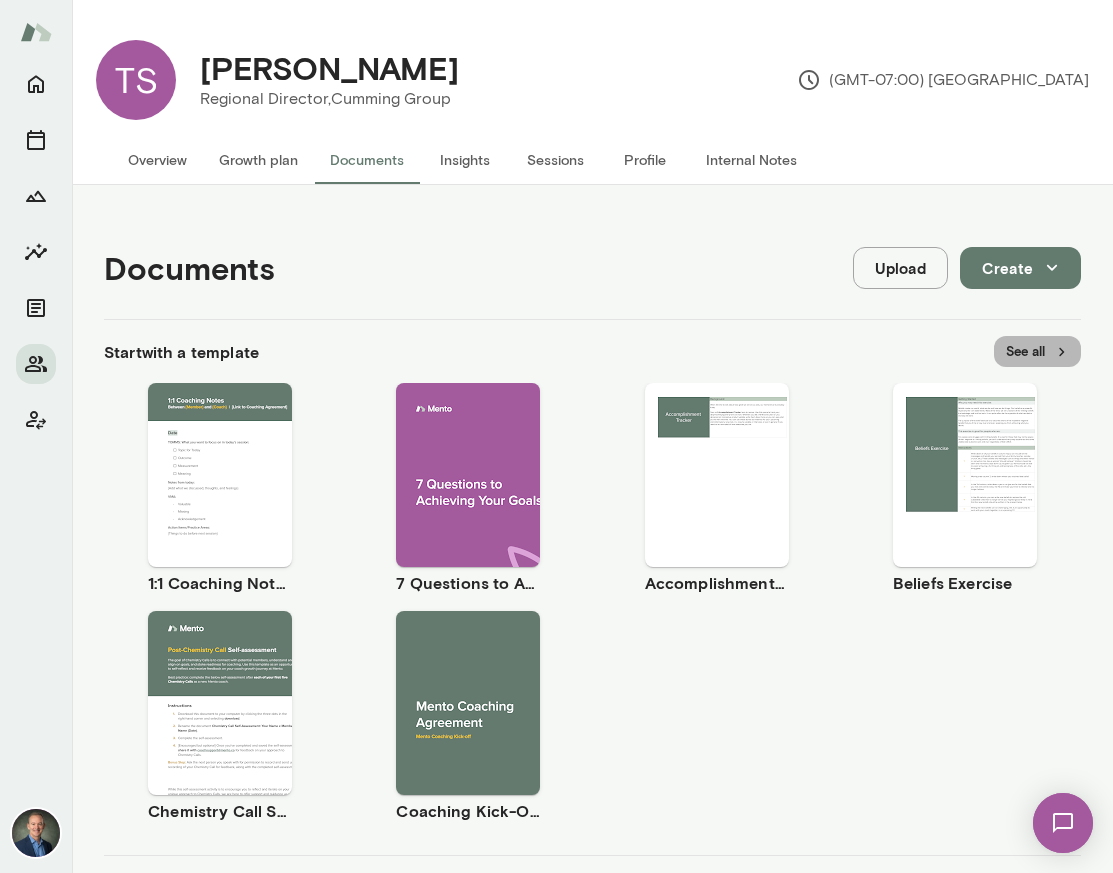 click on "See all" at bounding box center (1037, 351) 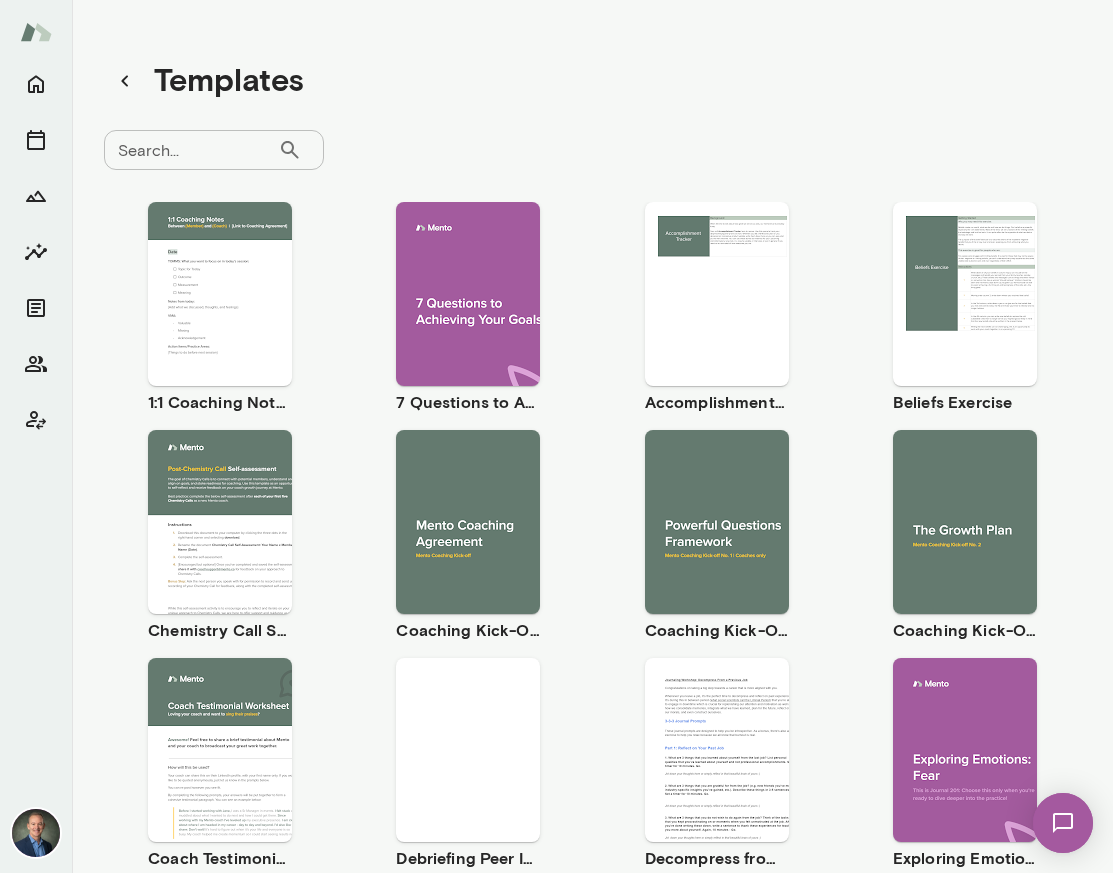 click on "Use template" at bounding box center (976, 505) 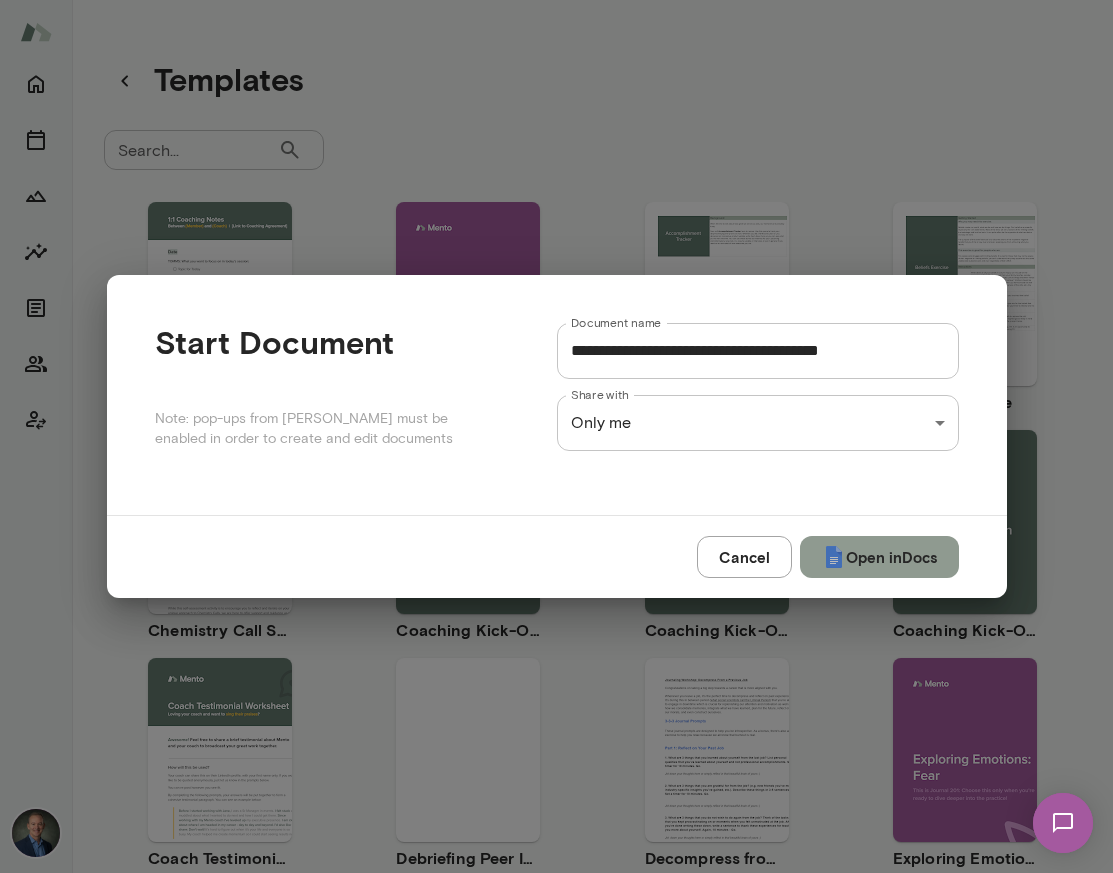 click on "Open in  Docs" at bounding box center (879, 557) 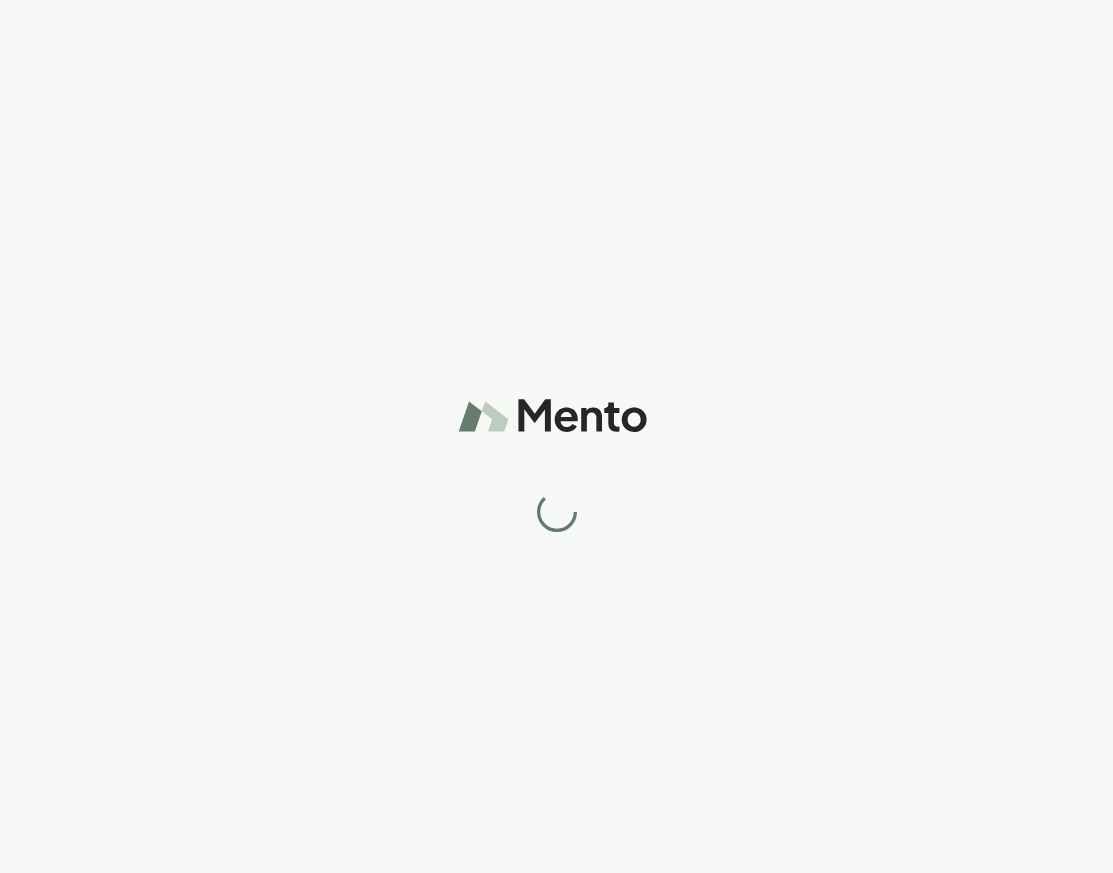 scroll, scrollTop: 0, scrollLeft: 0, axis: both 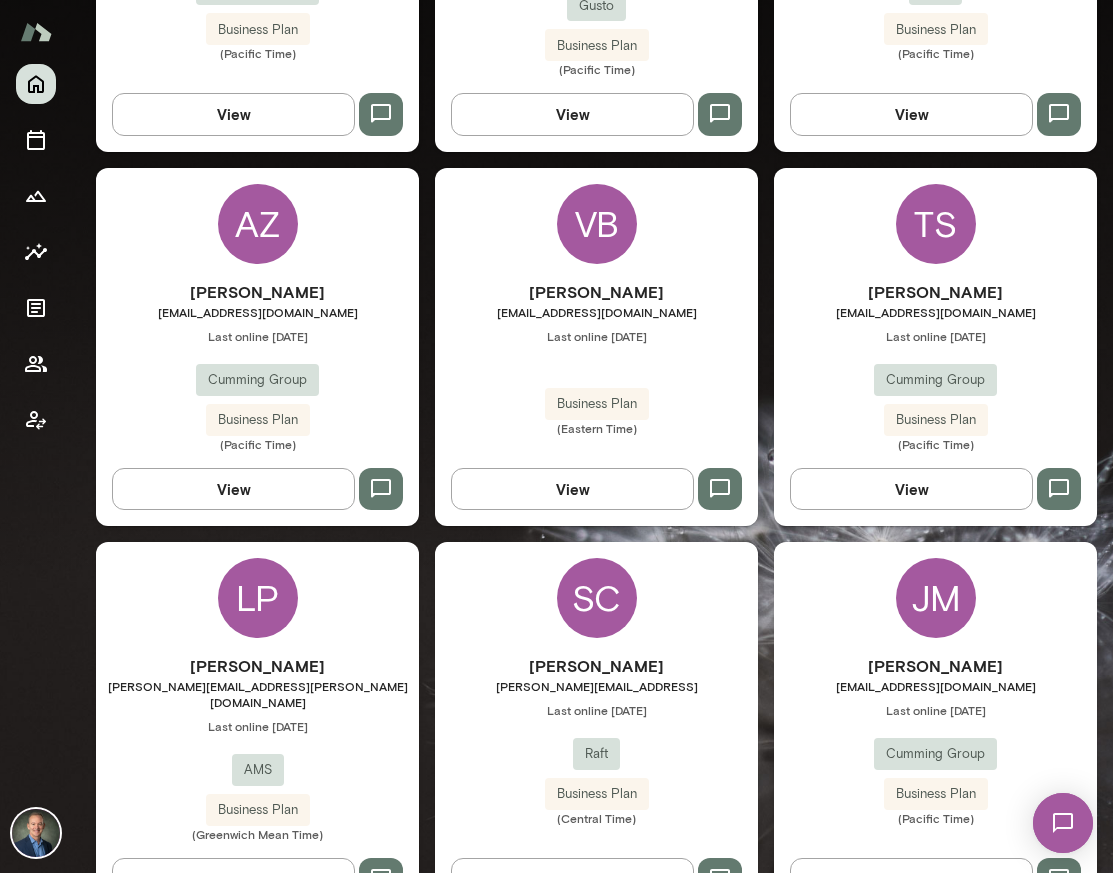 click on "[PERSON_NAME] [EMAIL_ADDRESS][DOMAIN_NAME] Last online [DATE] Cumming Group Business Plan (Pacific Time)" at bounding box center [935, 366] 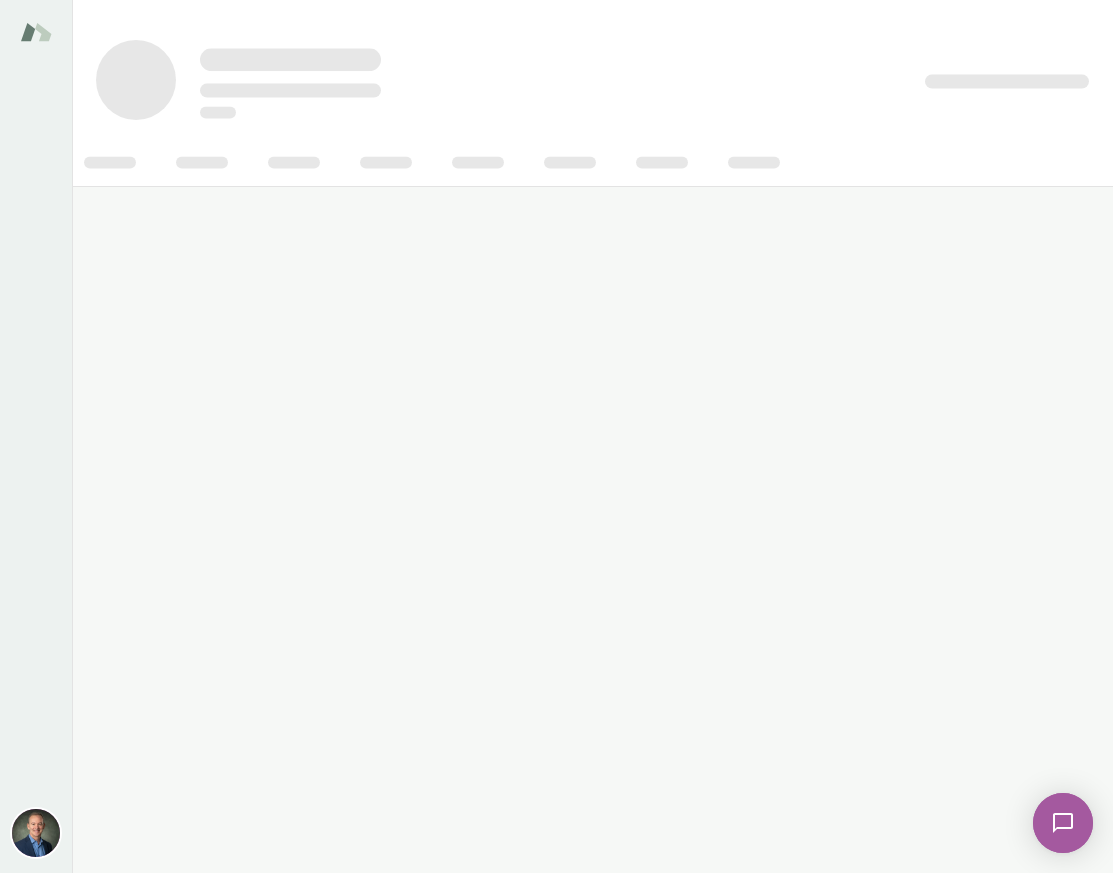 scroll, scrollTop: 0, scrollLeft: 0, axis: both 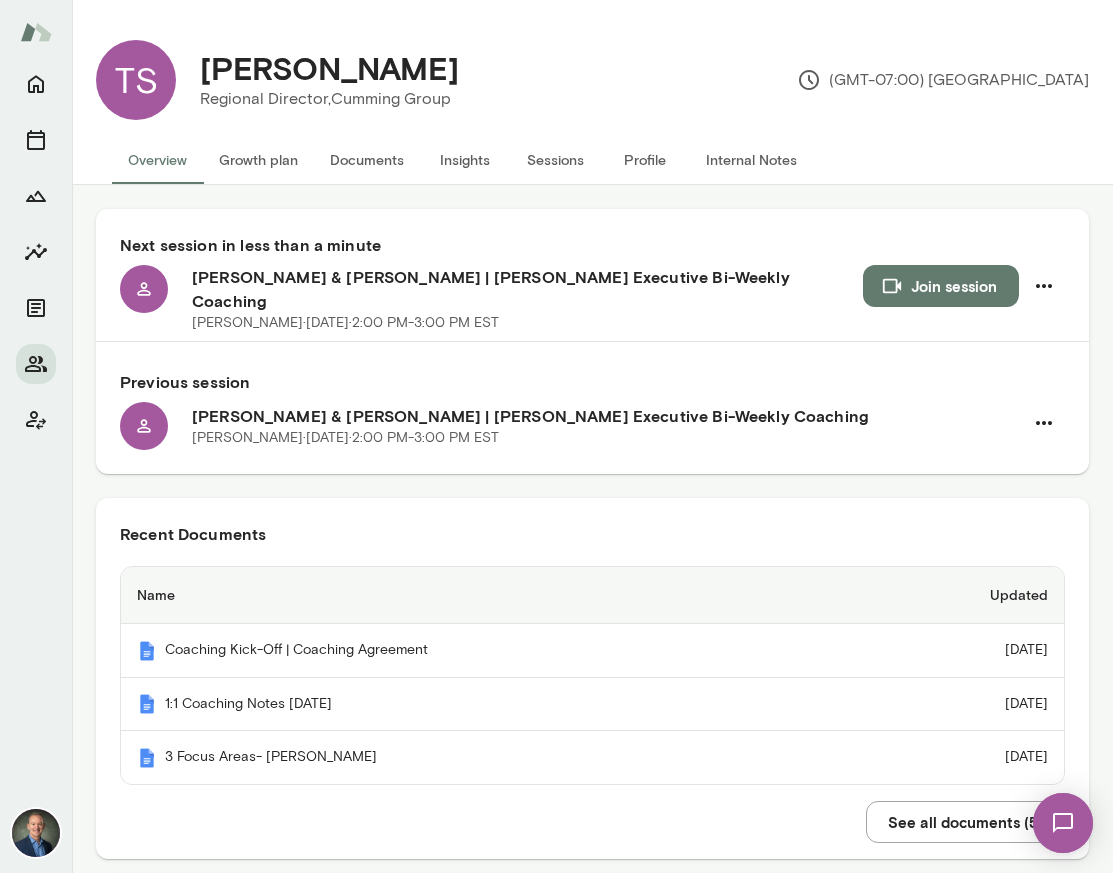 click on "Join session" at bounding box center (941, 286) 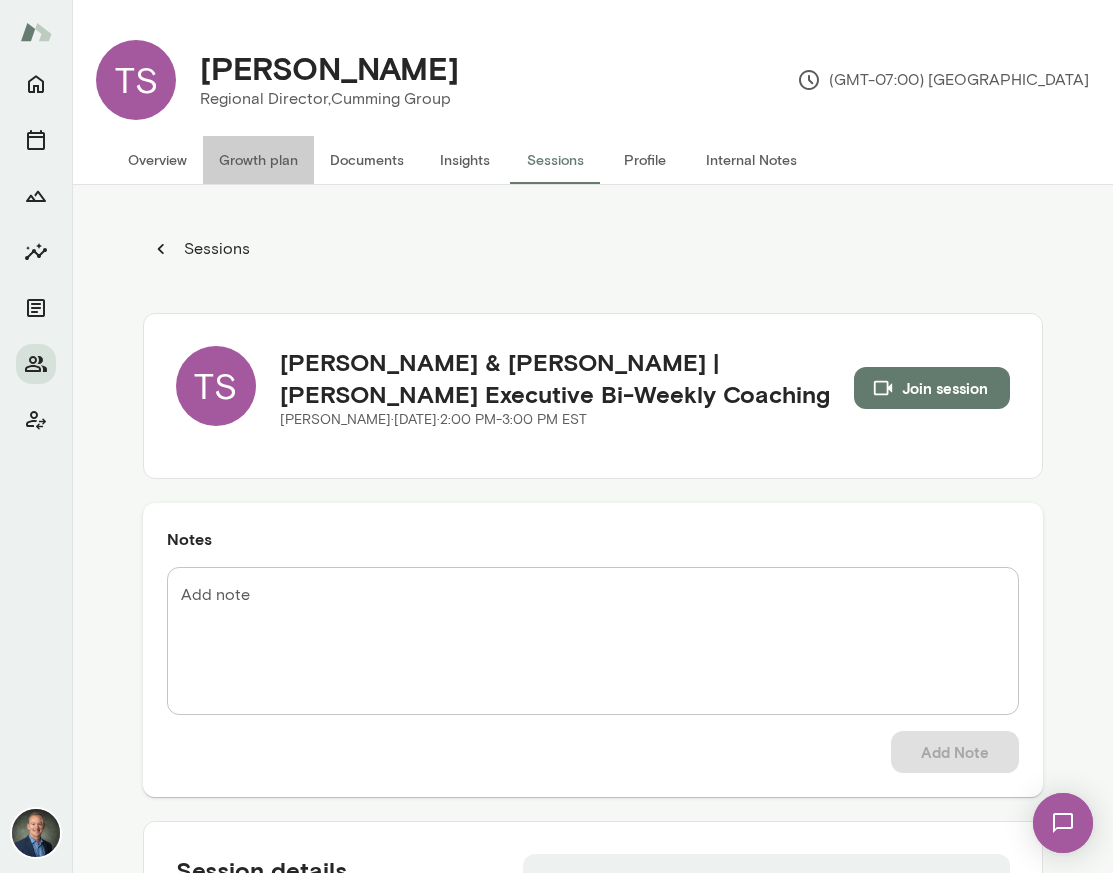 click on "Growth plan" at bounding box center (258, 160) 